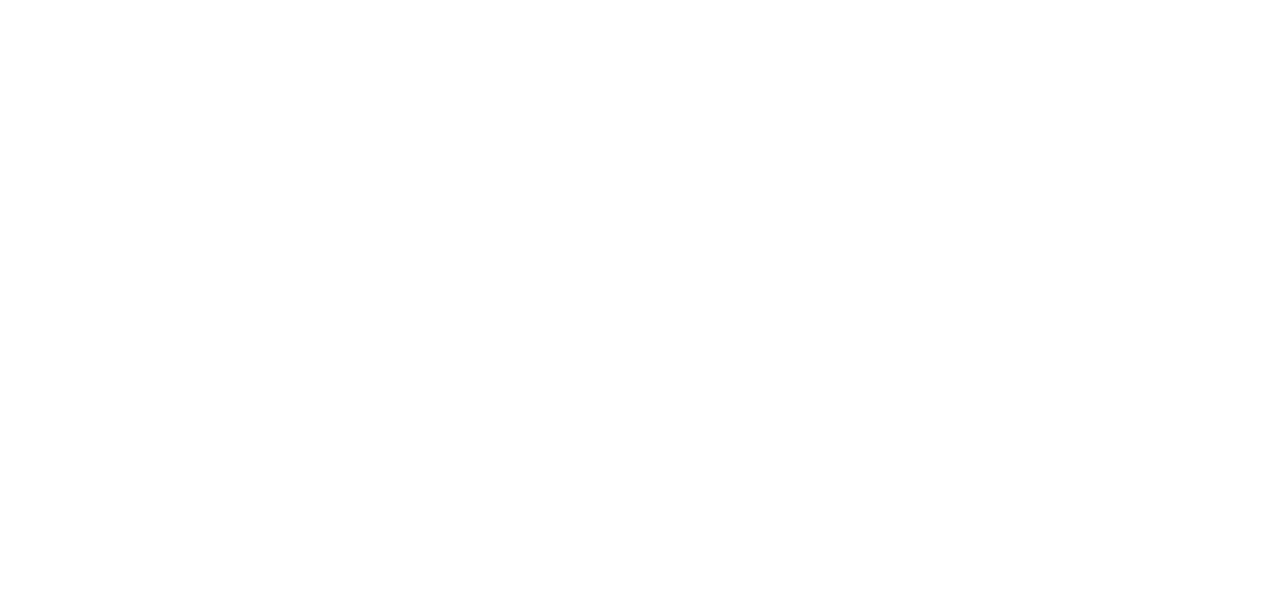 scroll, scrollTop: 0, scrollLeft: 0, axis: both 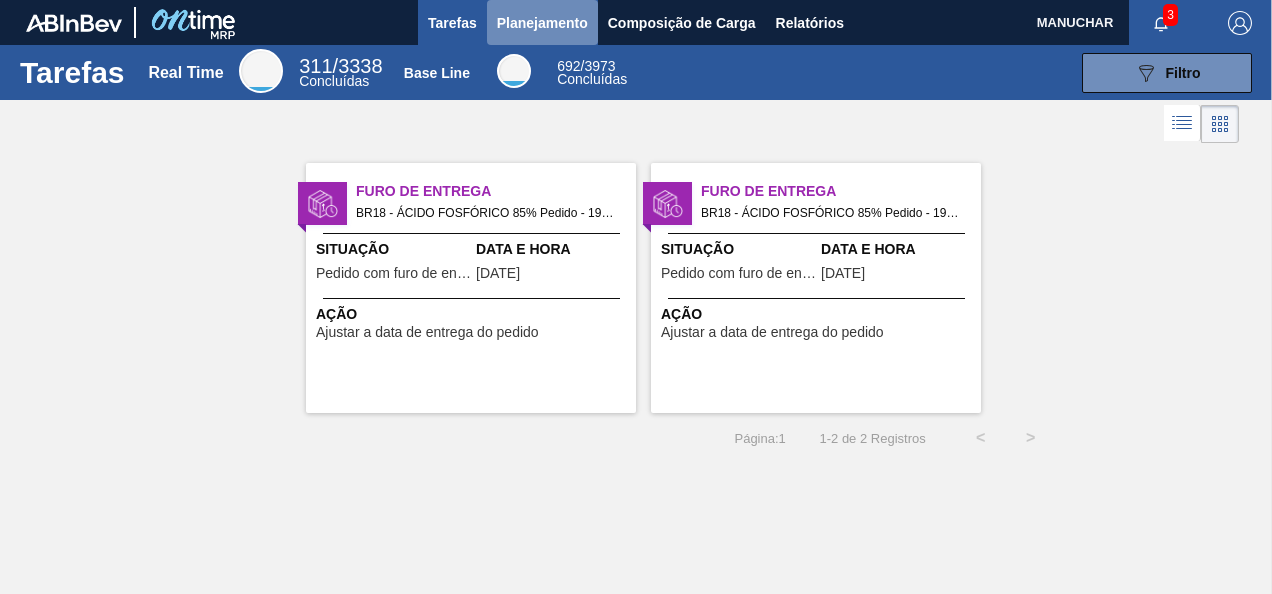 click on "Planejamento" at bounding box center [542, 23] 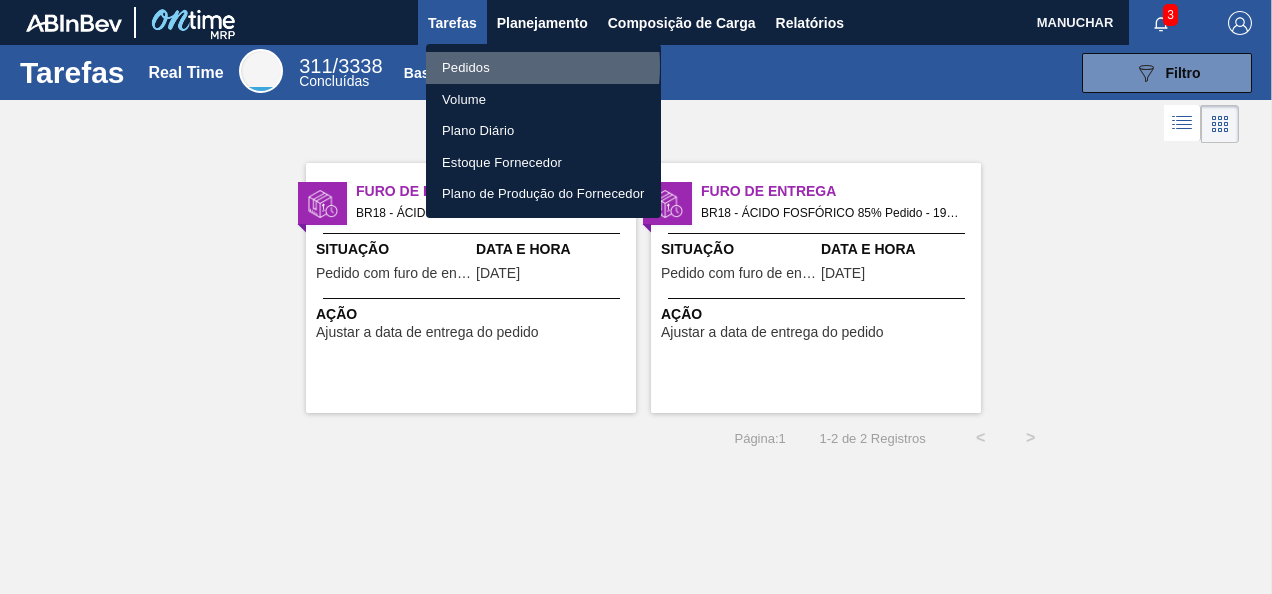click on "Pedidos" at bounding box center [543, 68] 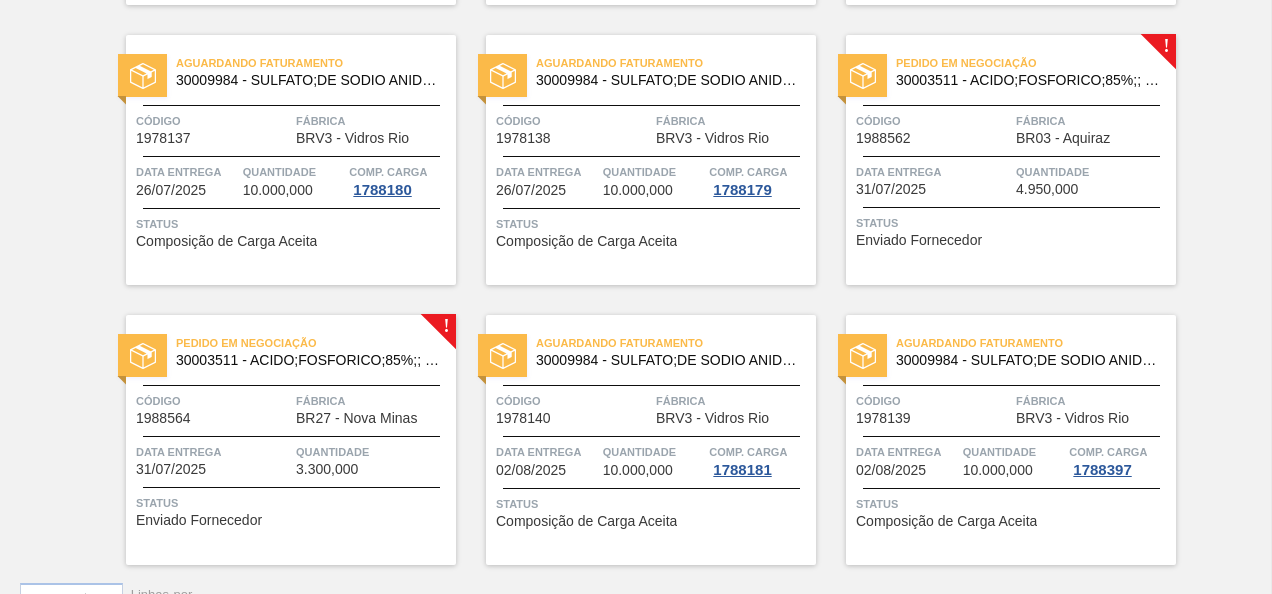 scroll, scrollTop: 702, scrollLeft: 0, axis: vertical 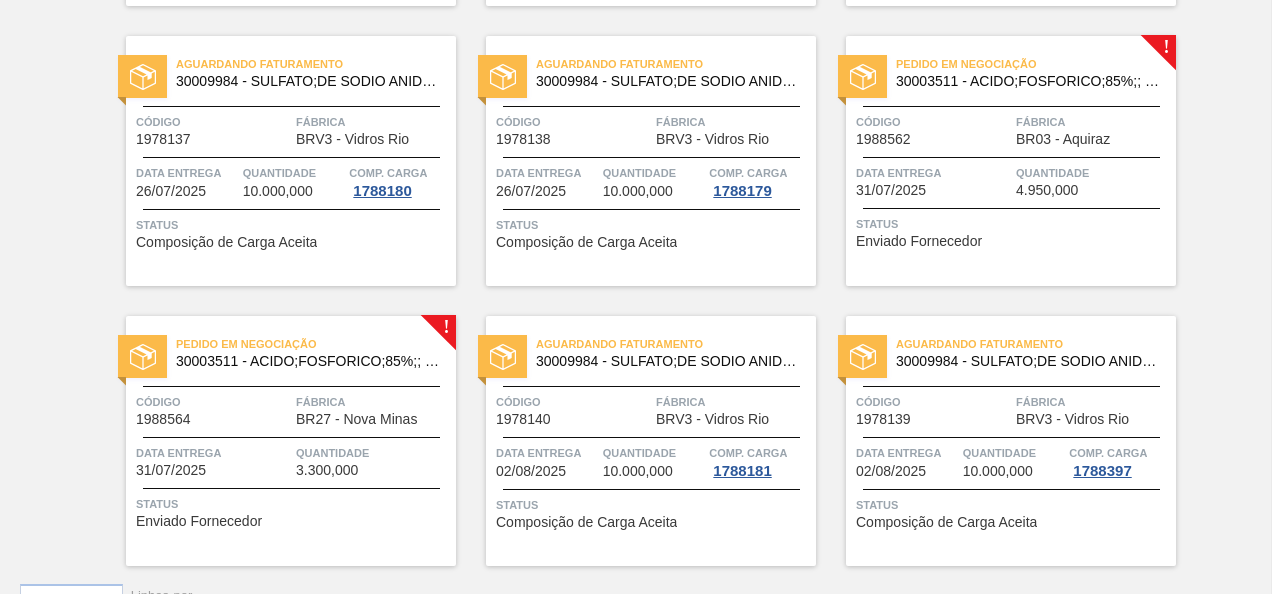 type 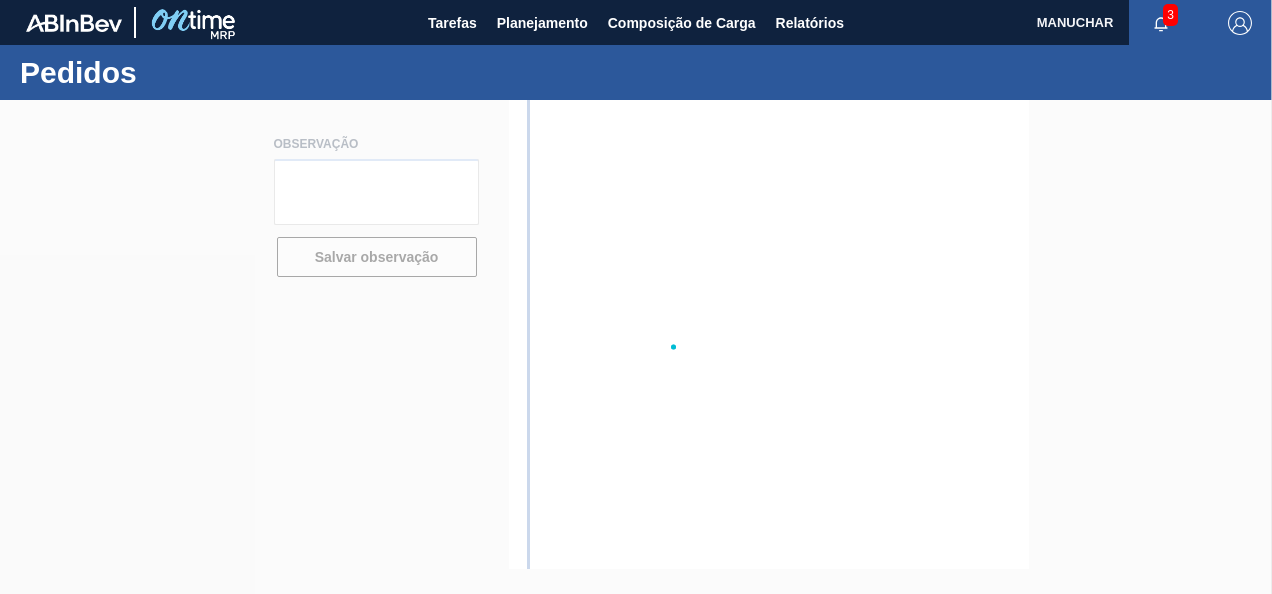 scroll, scrollTop: 0, scrollLeft: 0, axis: both 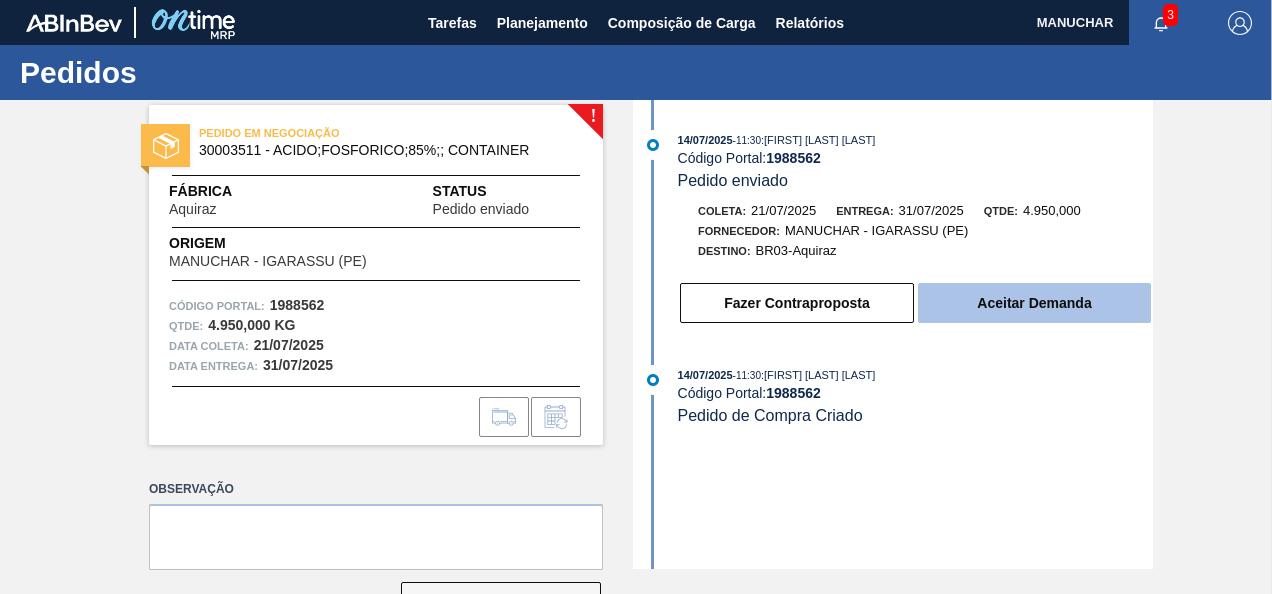 click on "Aceitar Demanda" at bounding box center (1034, 303) 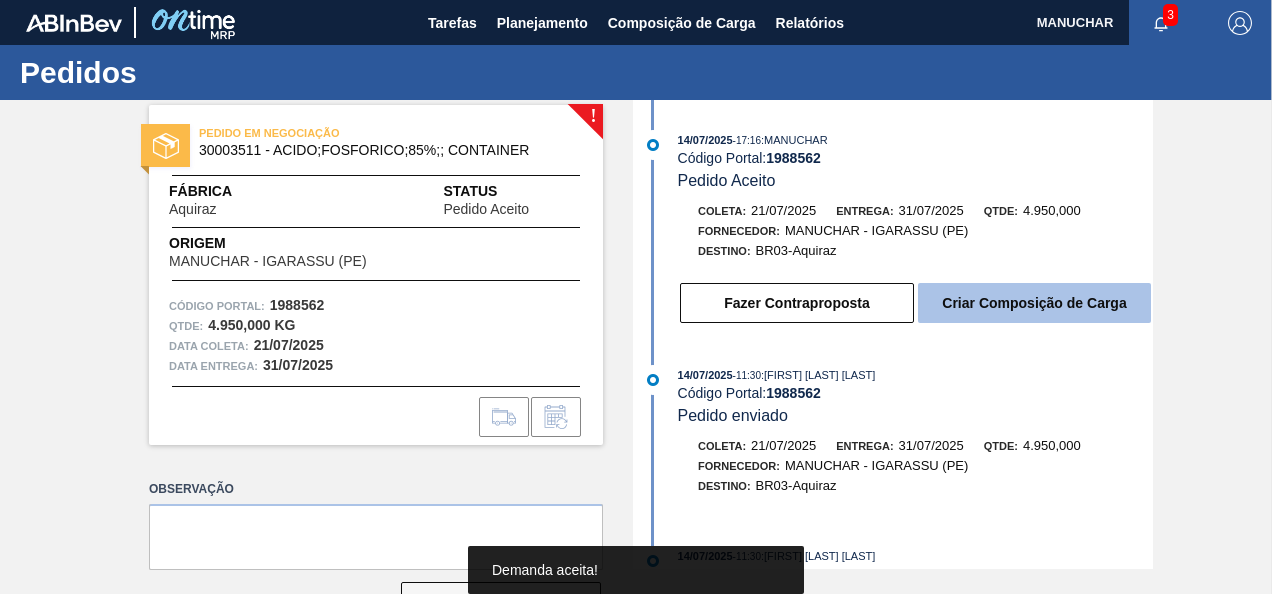 click on "Criar Composição de Carga" at bounding box center [1034, 303] 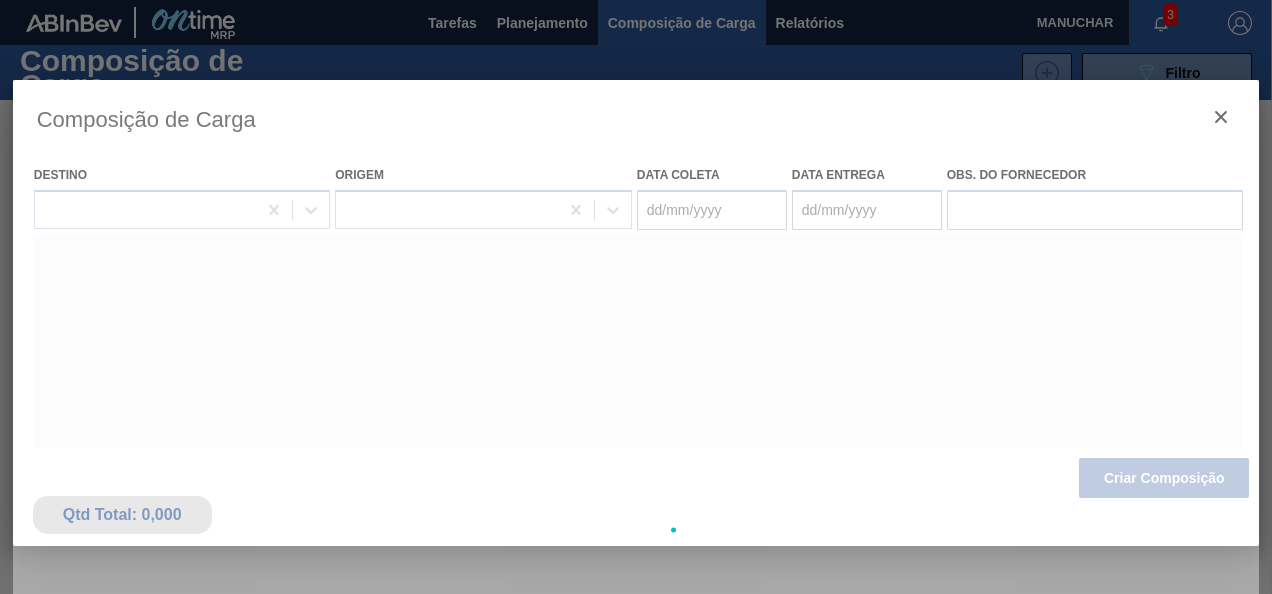 type on "21/07/2025" 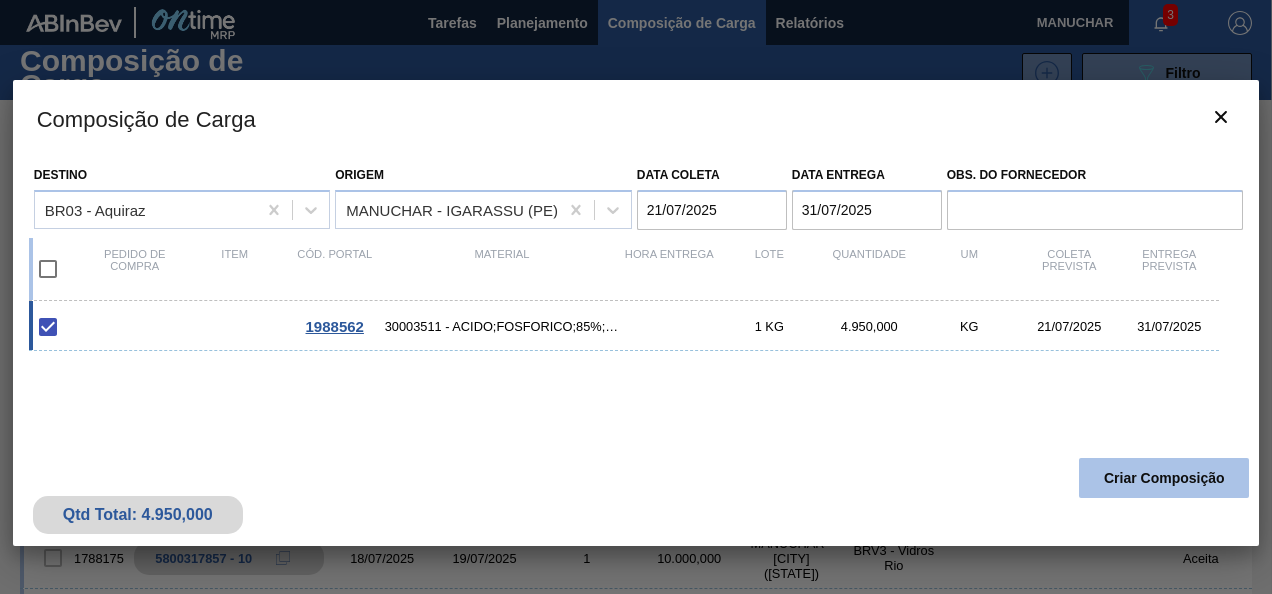 click on "Criar Composição" at bounding box center (1164, 478) 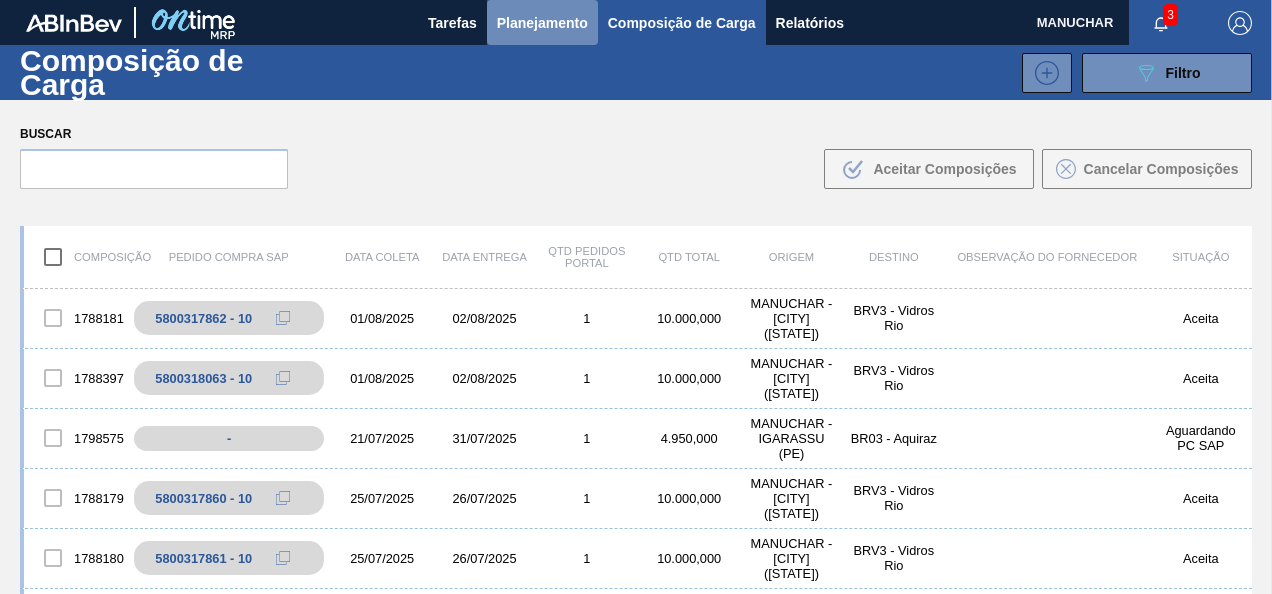 click on "Planejamento" at bounding box center [542, 22] 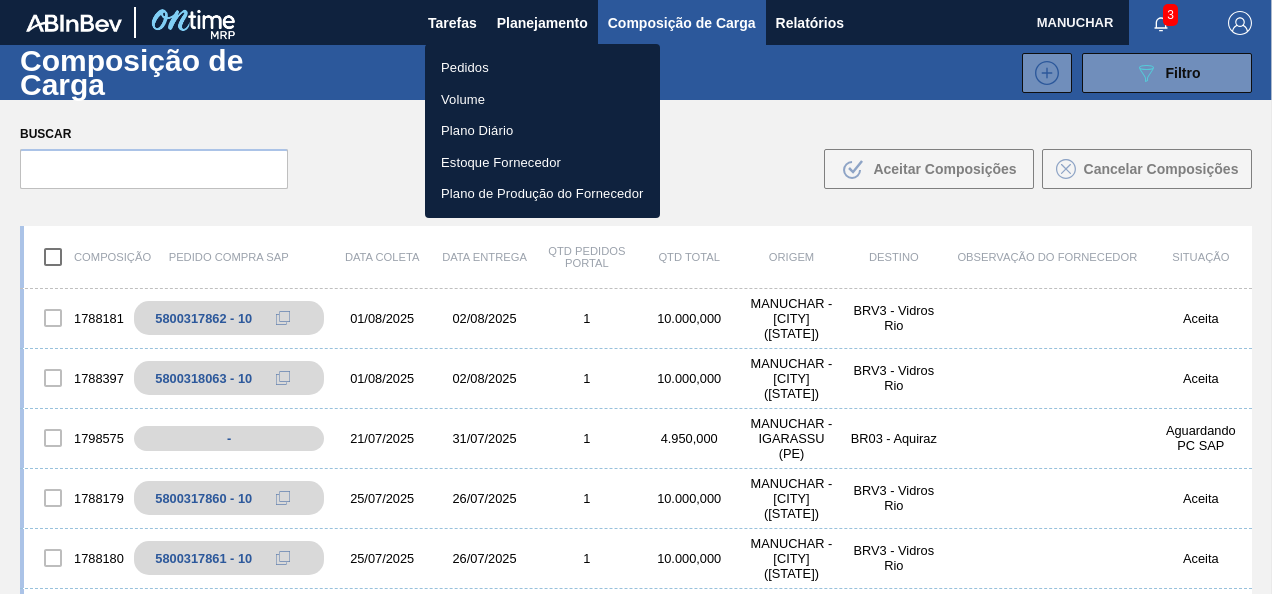 click on "Pedidos" at bounding box center [542, 68] 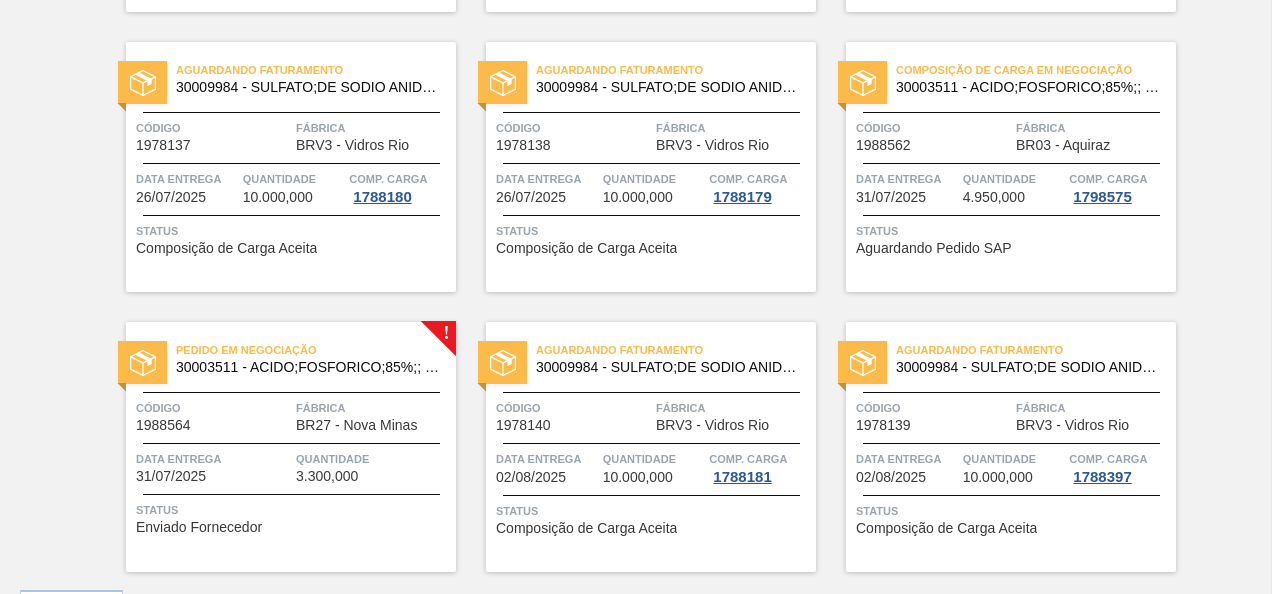 scroll, scrollTop: 747, scrollLeft: 0, axis: vertical 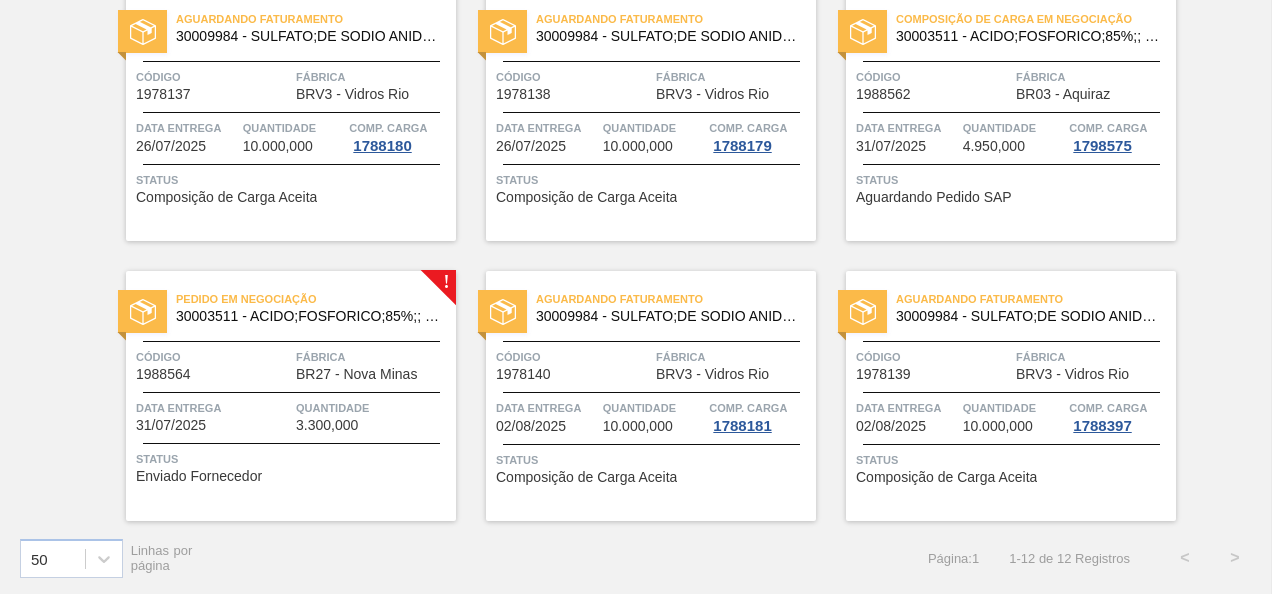 click on "Fábrica" at bounding box center [373, 357] 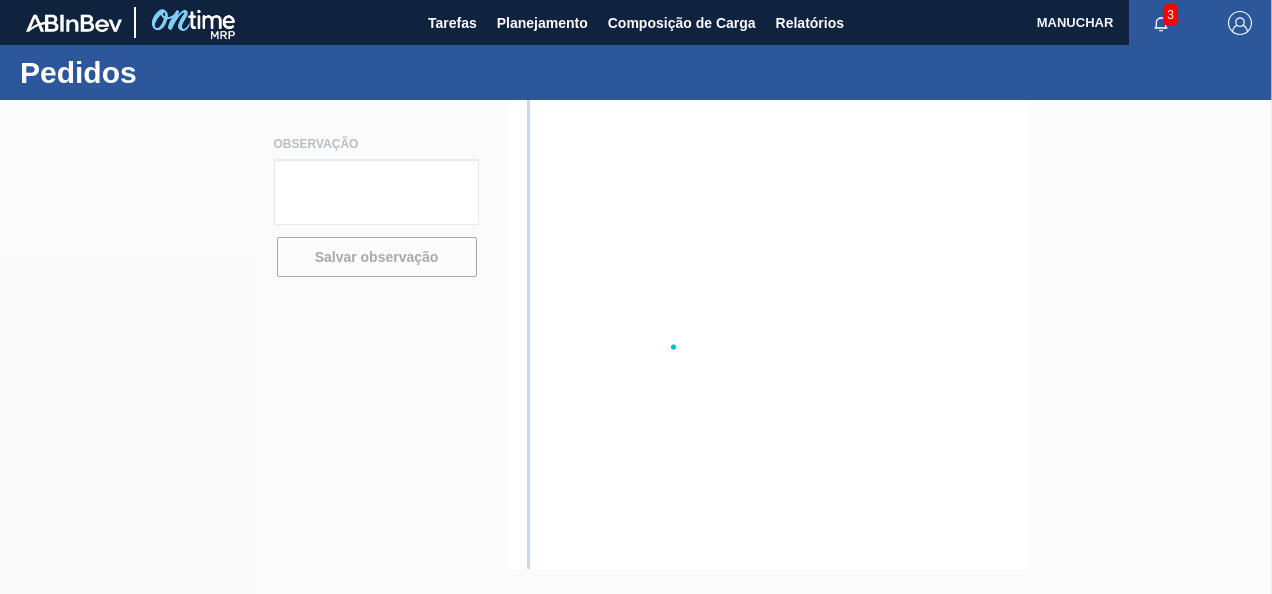 scroll, scrollTop: 0, scrollLeft: 0, axis: both 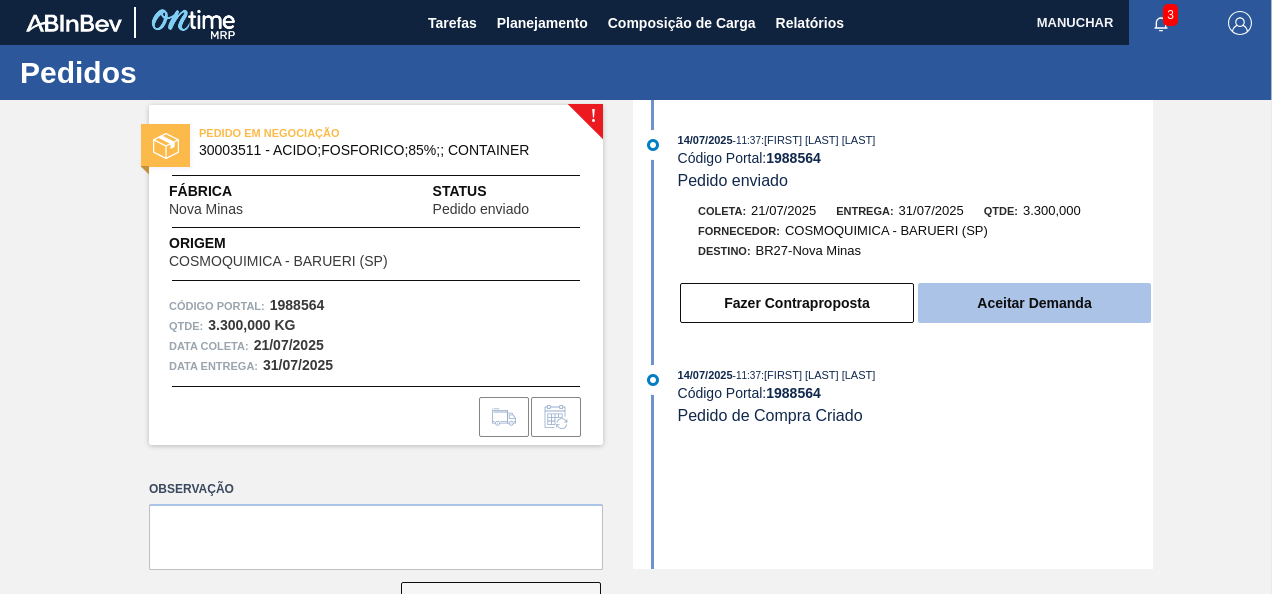 click on "Aceitar Demanda" at bounding box center (1034, 303) 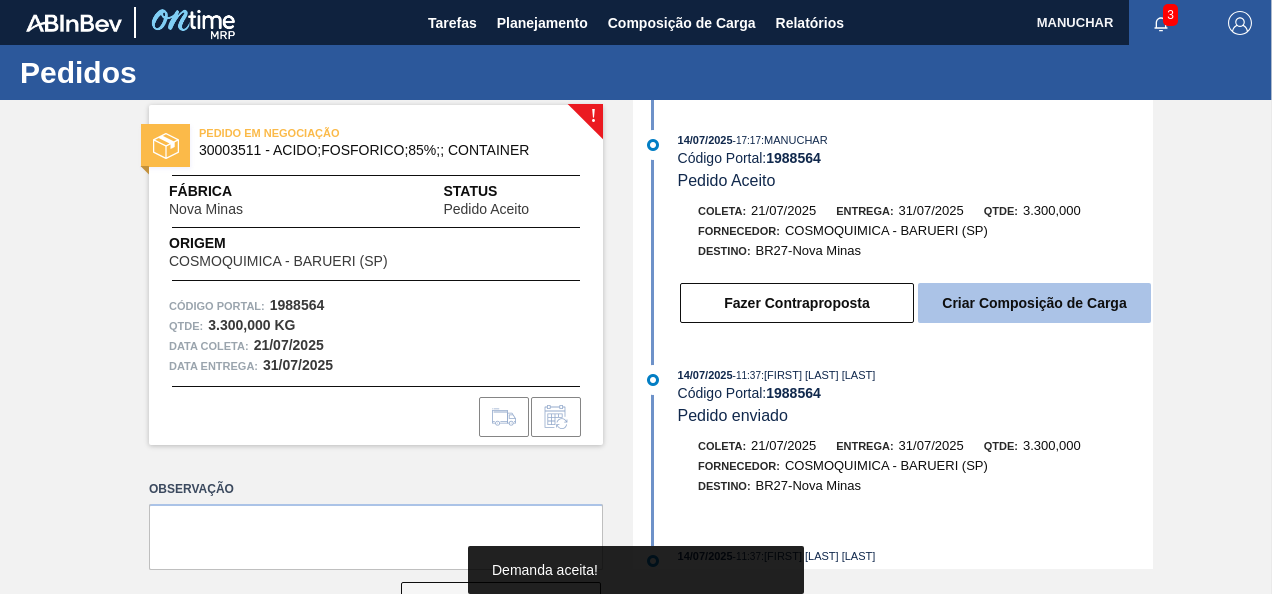 click on "Criar Composição de Carga" at bounding box center [1034, 303] 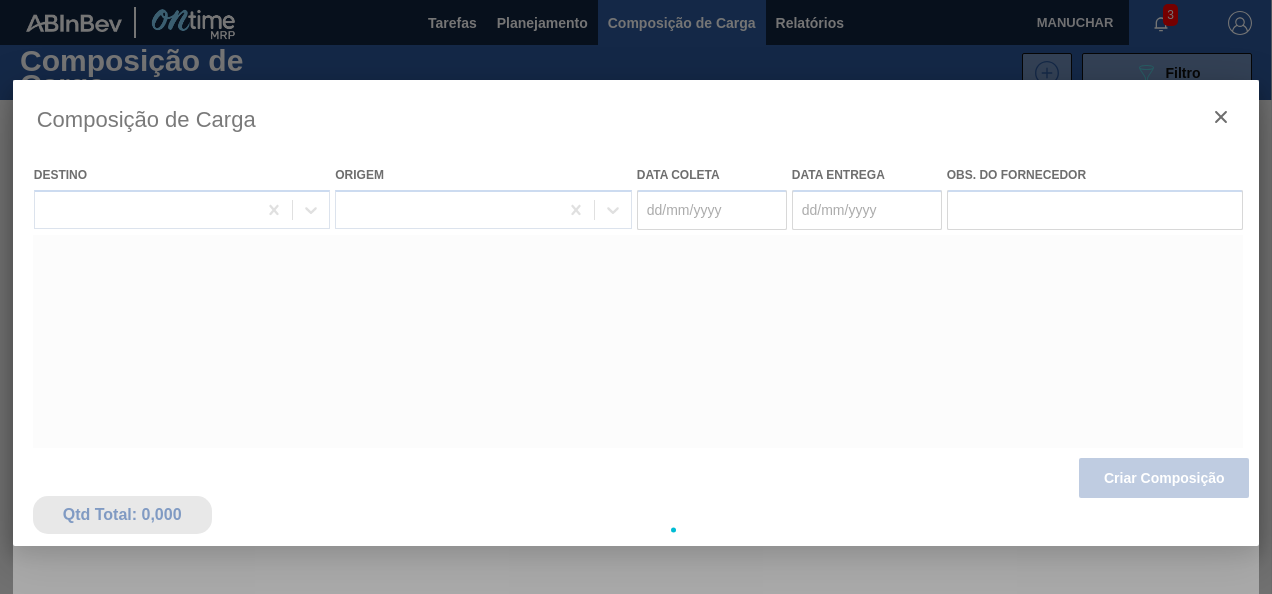 type on "21/07/2025" 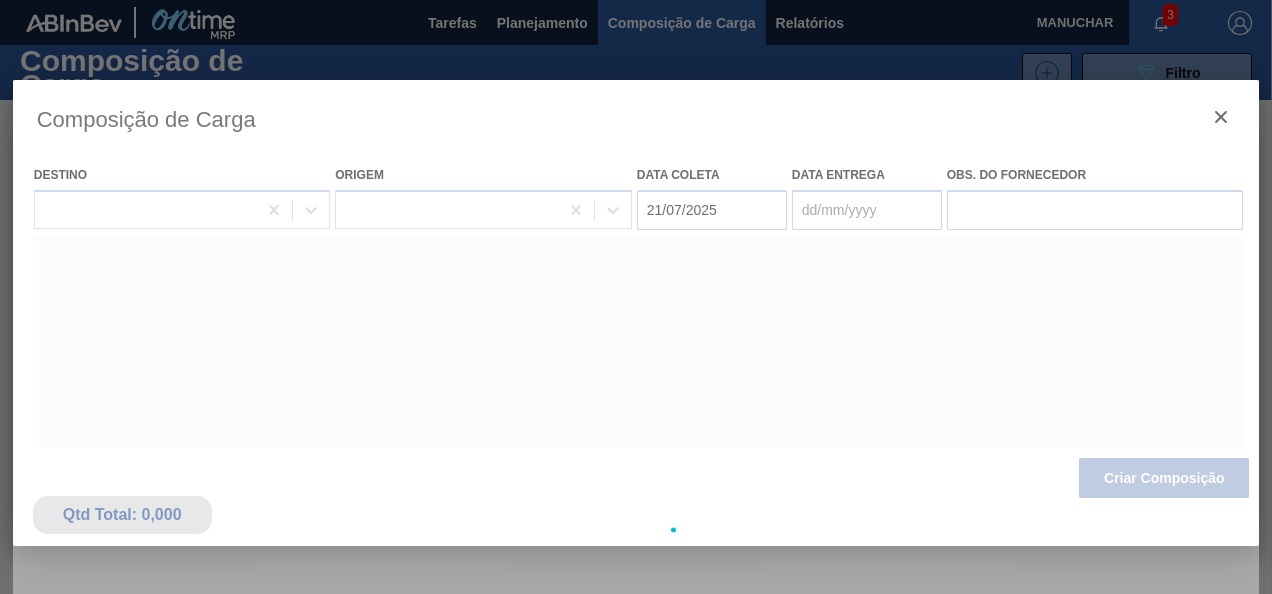 type on "31/07/2025" 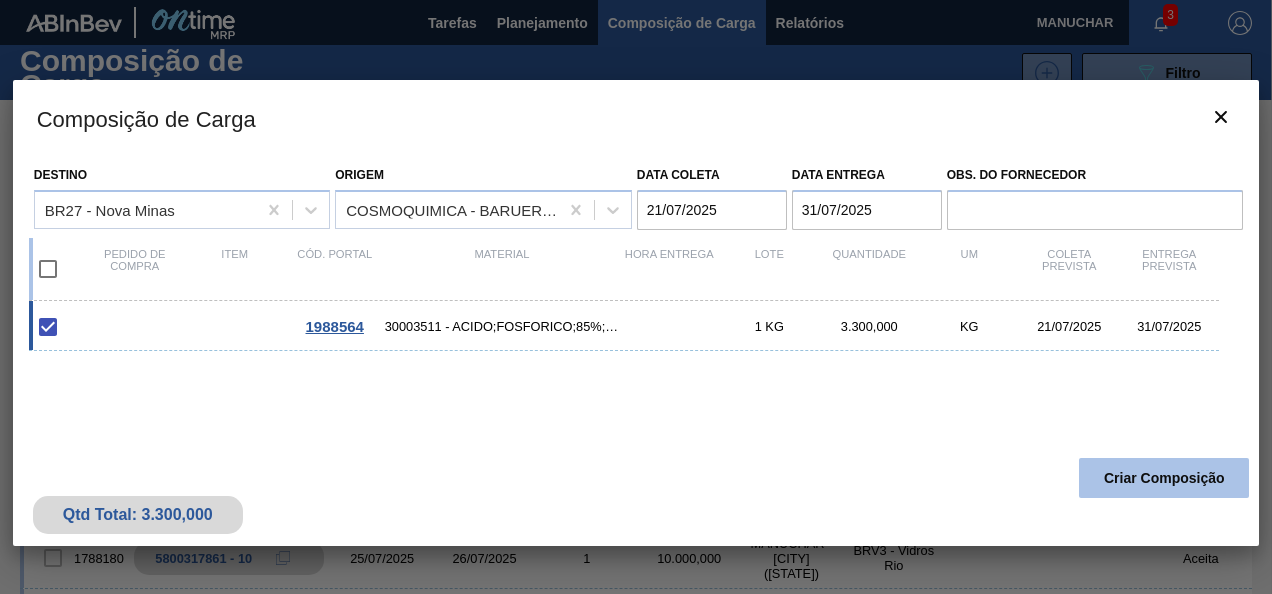 click on "Criar Composição" at bounding box center [1164, 478] 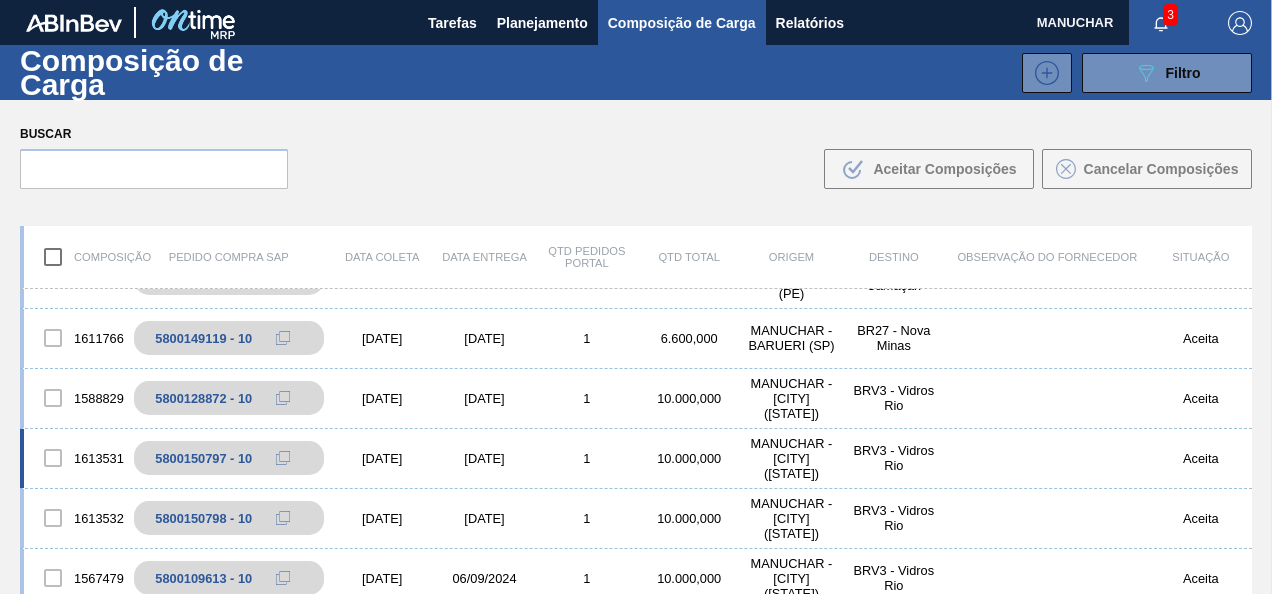 scroll, scrollTop: 0, scrollLeft: 0, axis: both 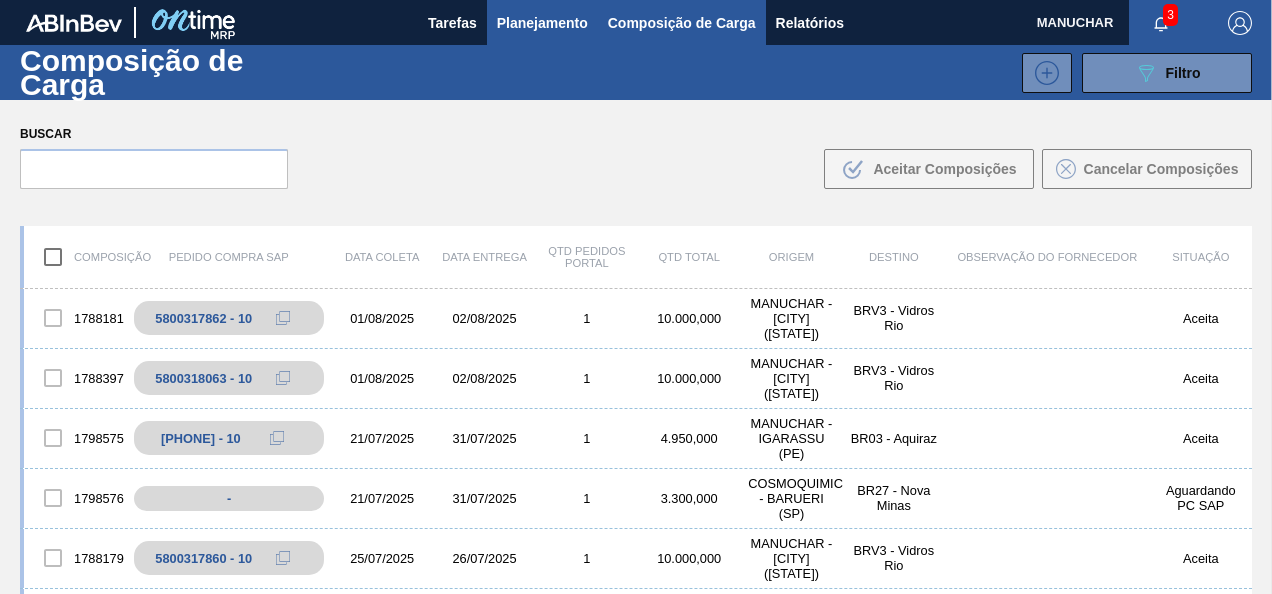 click on "Planejamento" at bounding box center (542, 23) 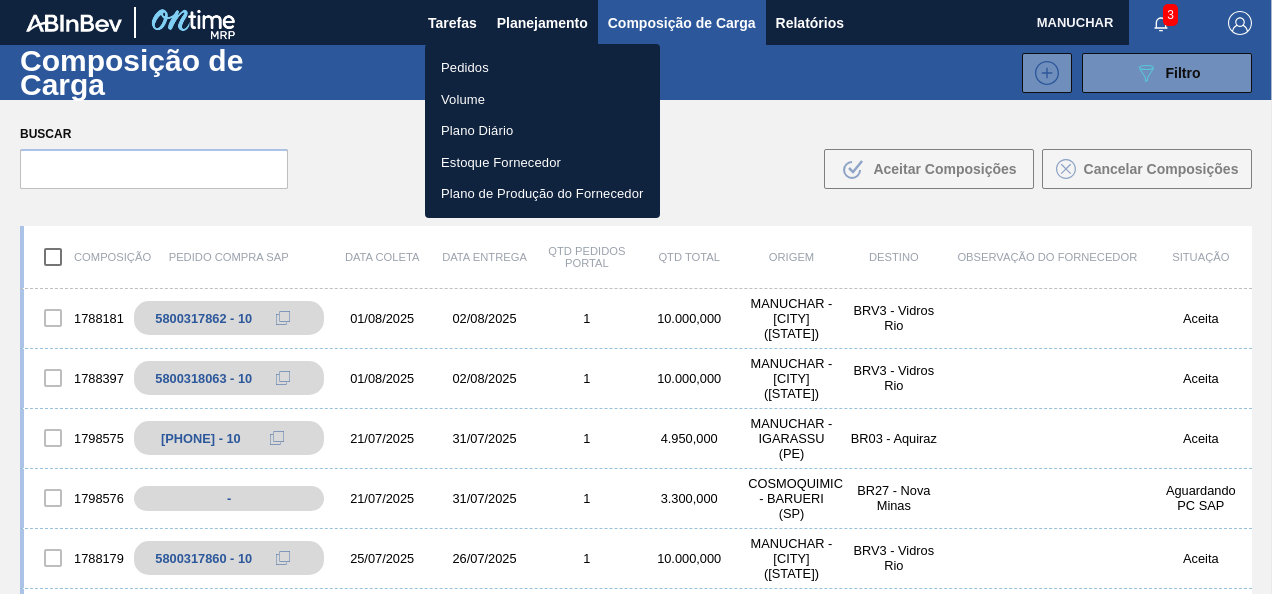 click on "Pedidos" at bounding box center [542, 68] 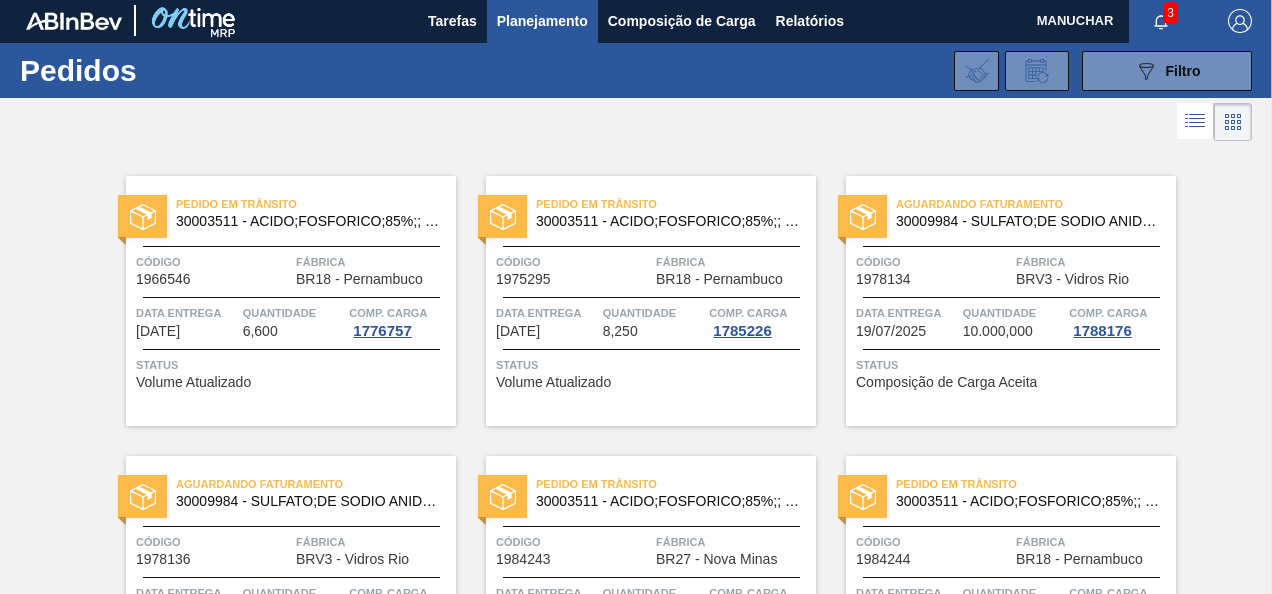 scroll, scrollTop: 0, scrollLeft: 0, axis: both 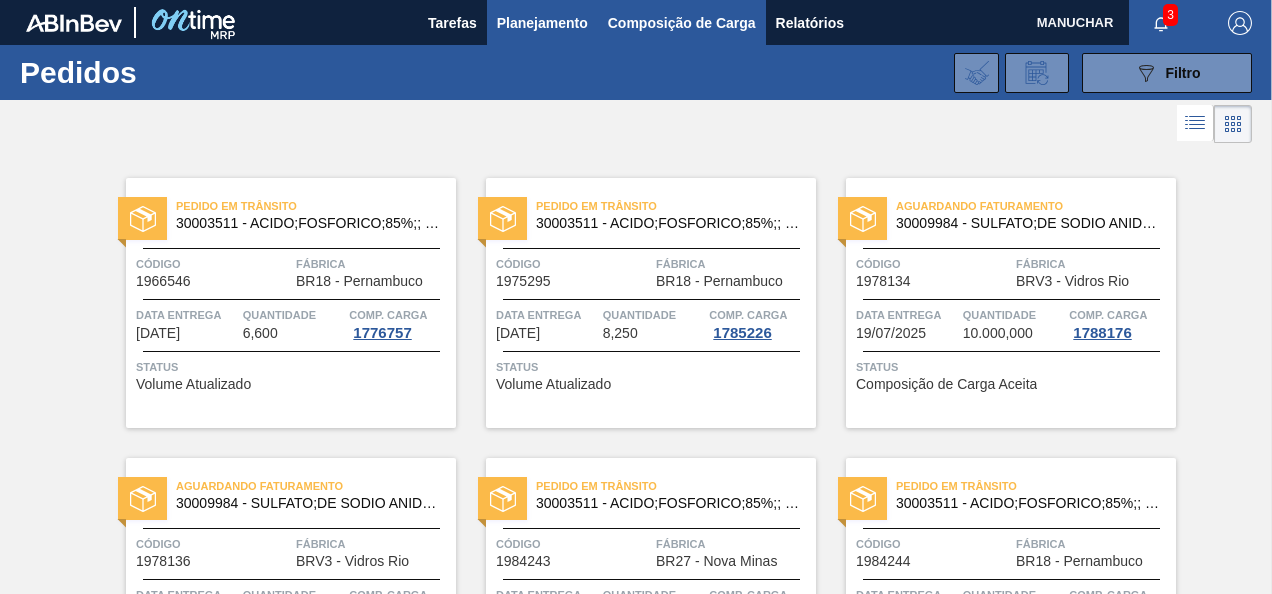 click on "Composição de Carga" at bounding box center (682, 23) 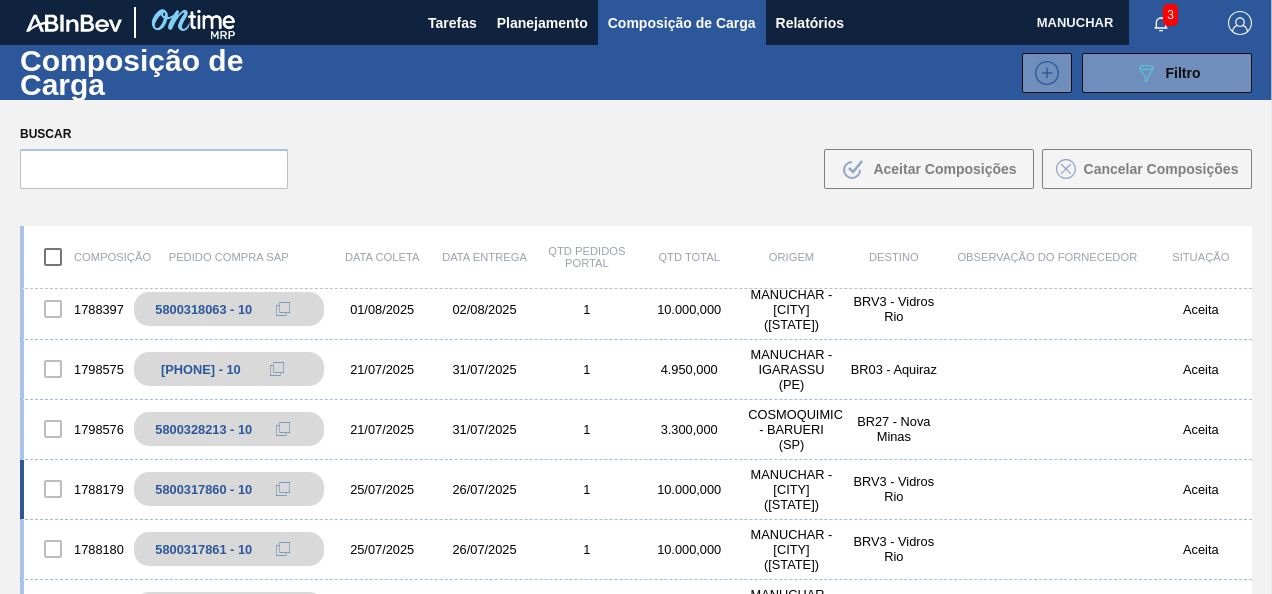 scroll, scrollTop: 100, scrollLeft: 0, axis: vertical 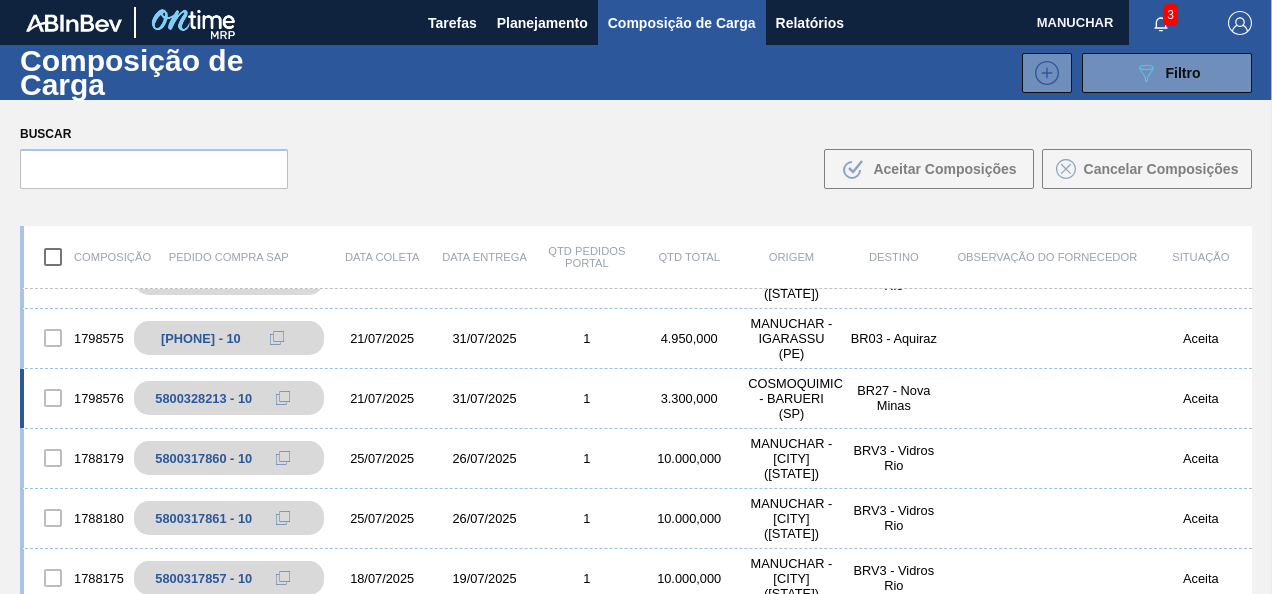 click on "21/07/2025" at bounding box center [382, 398] 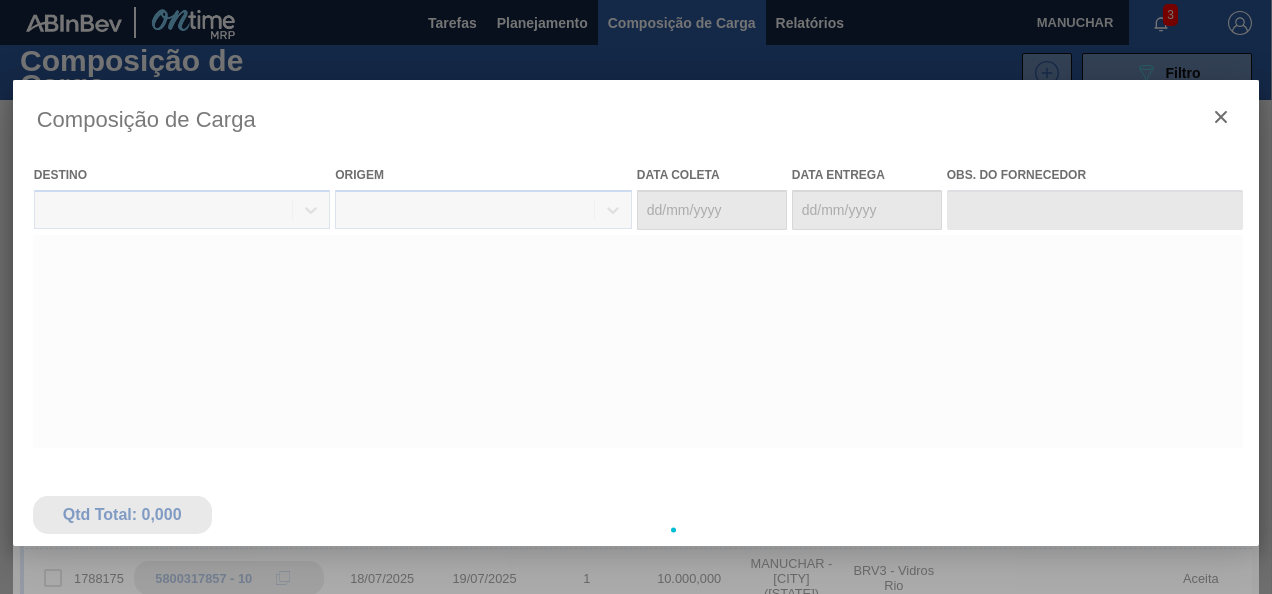 type on "21/07/2025" 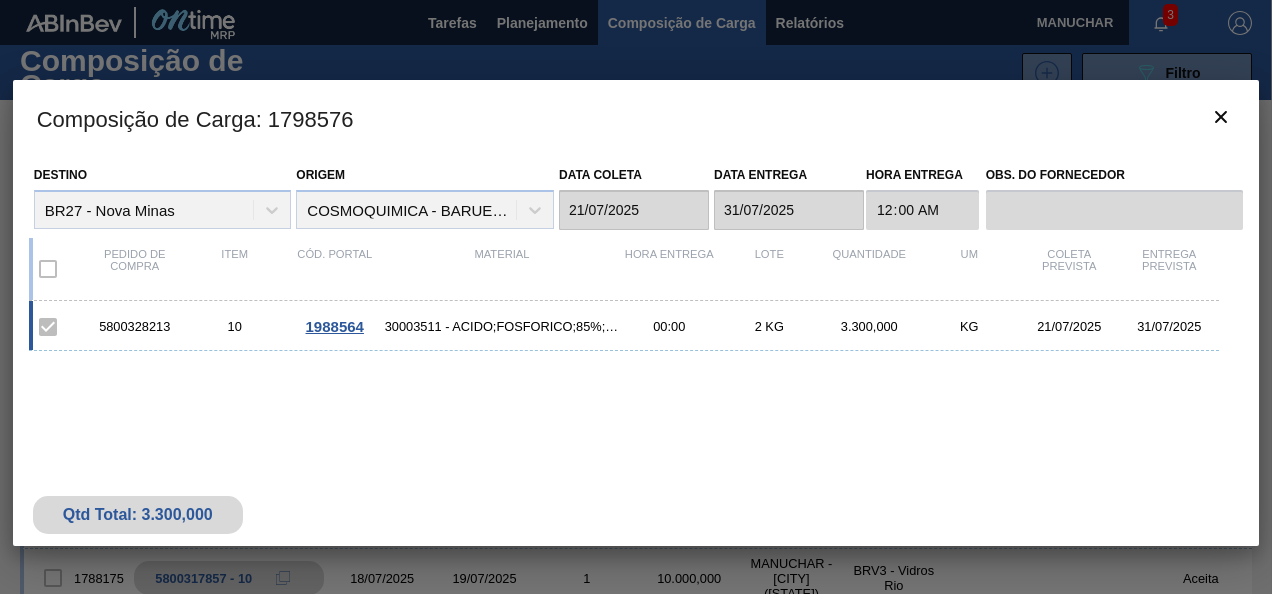 click on "2 KG" at bounding box center [769, 326] 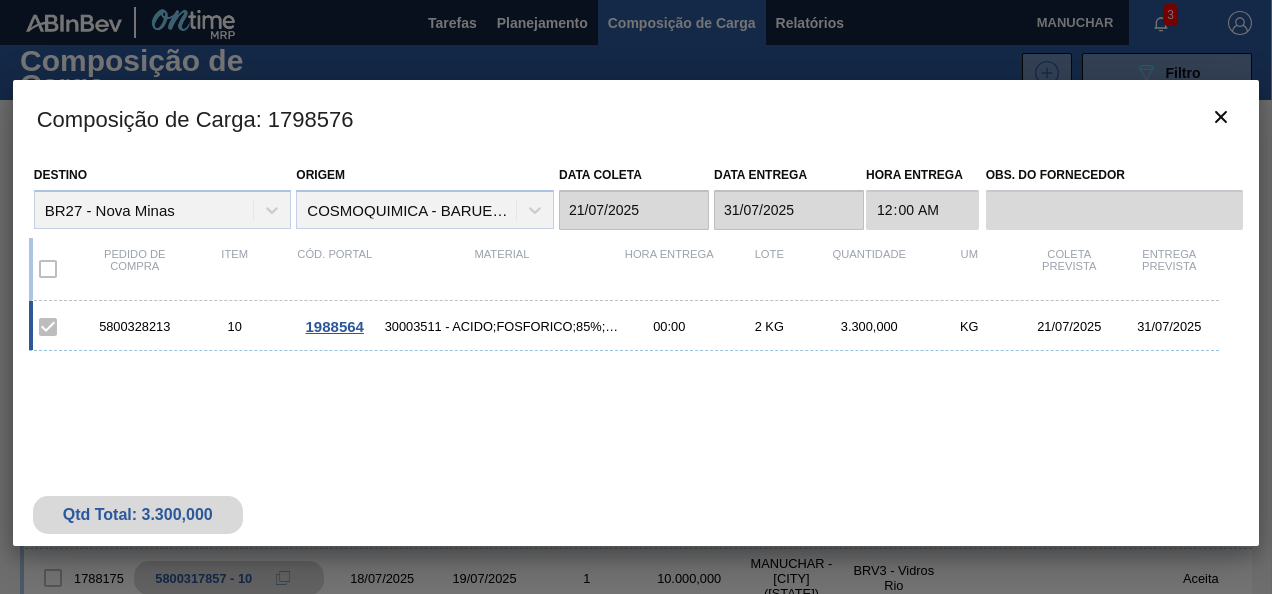 click on "10" at bounding box center (235, 326) 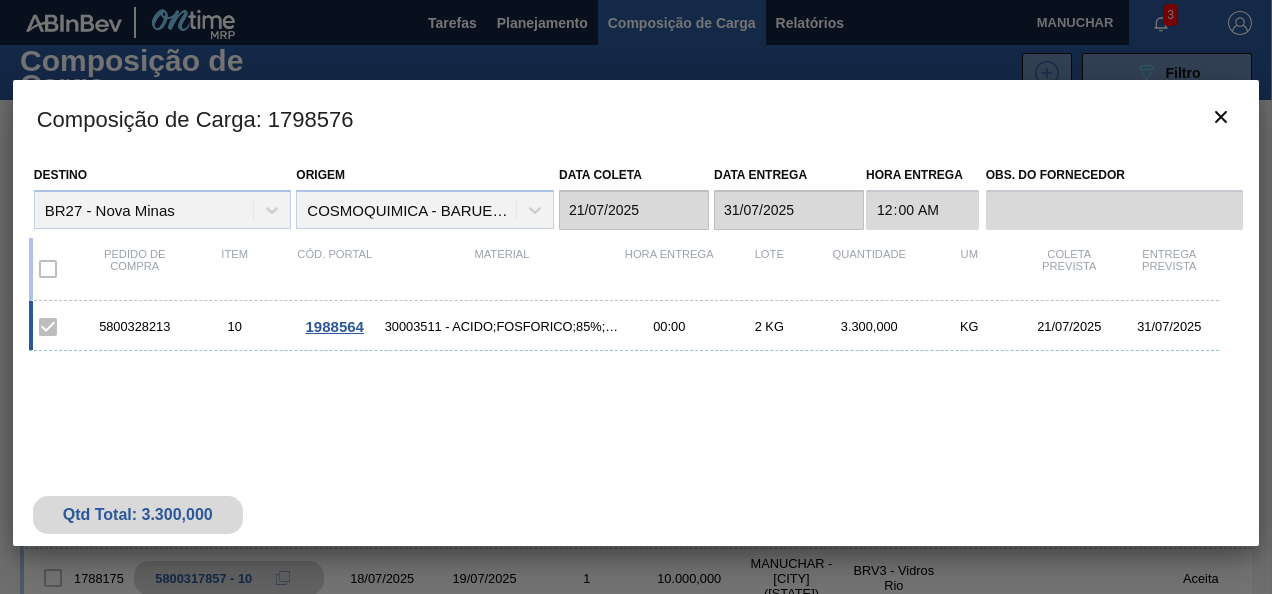 copy on "5800328213" 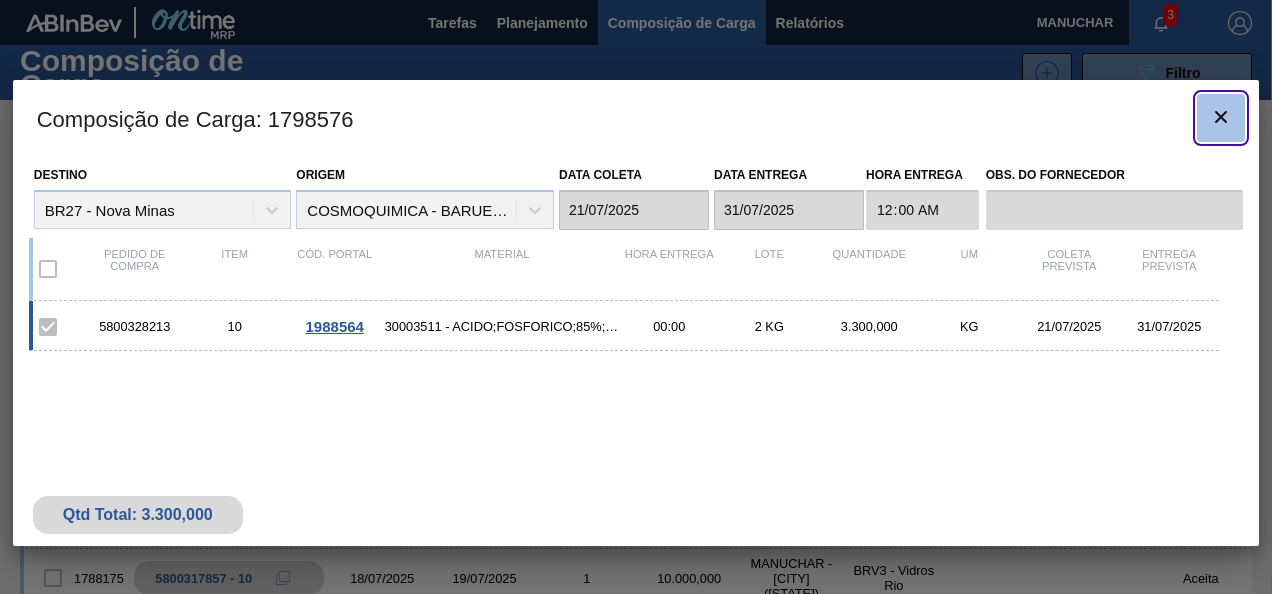 click 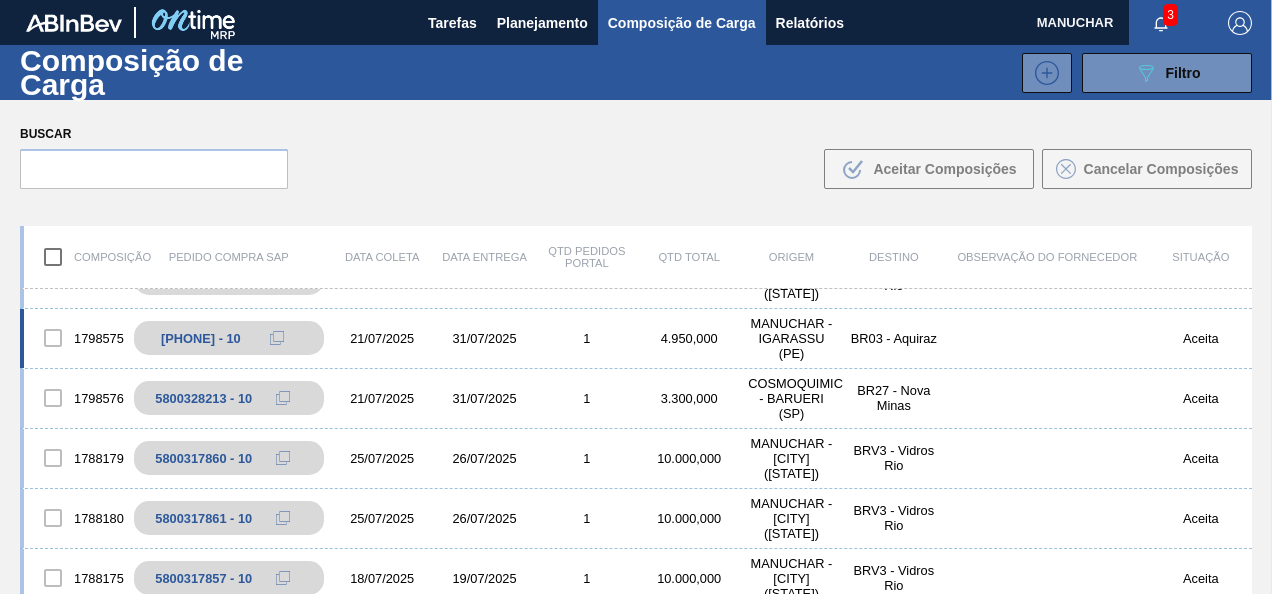 click on "4.950,000" at bounding box center (689, 338) 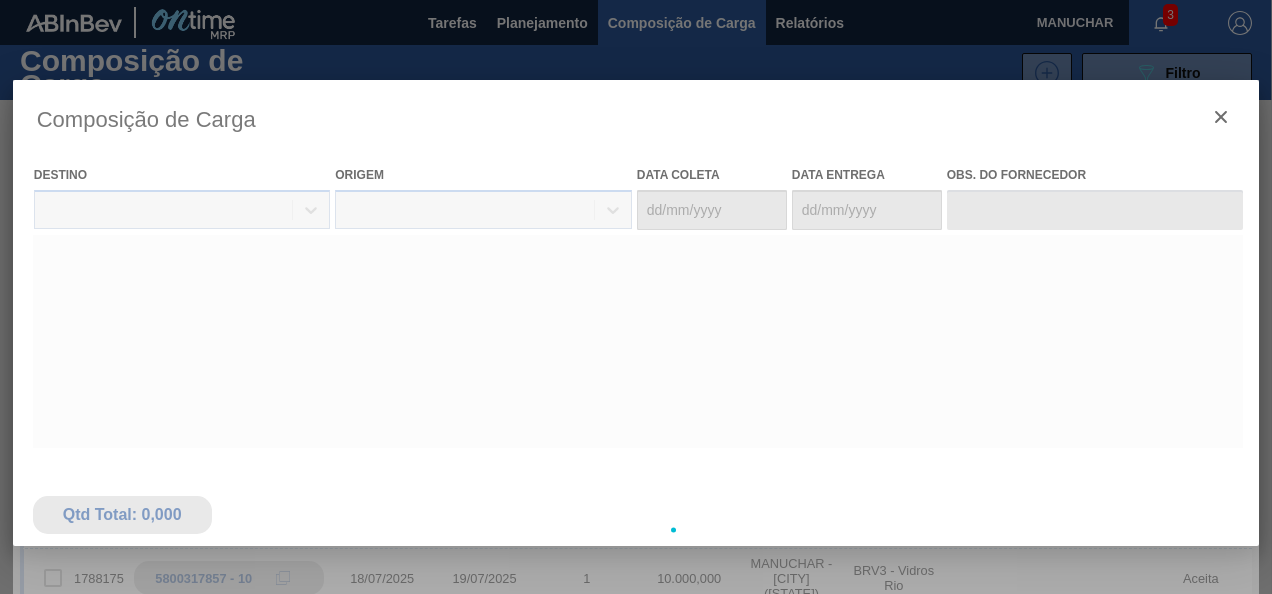 type on "21/07/2025" 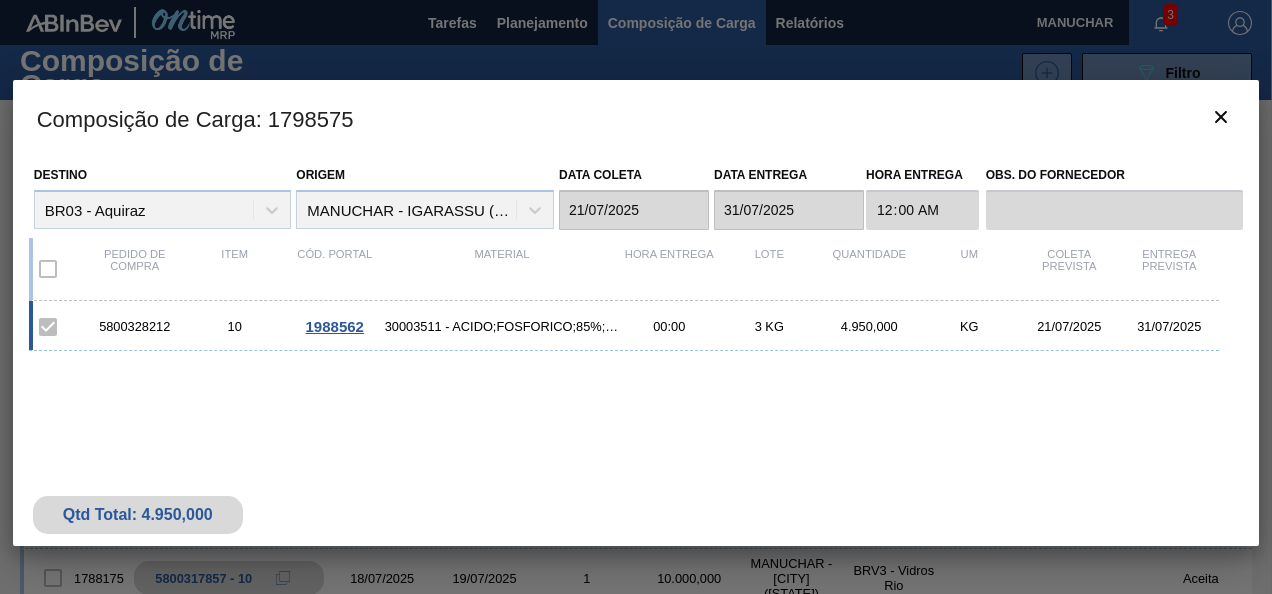 drag, startPoint x: 170, startPoint y: 328, endPoint x: 97, endPoint y: 328, distance: 73 